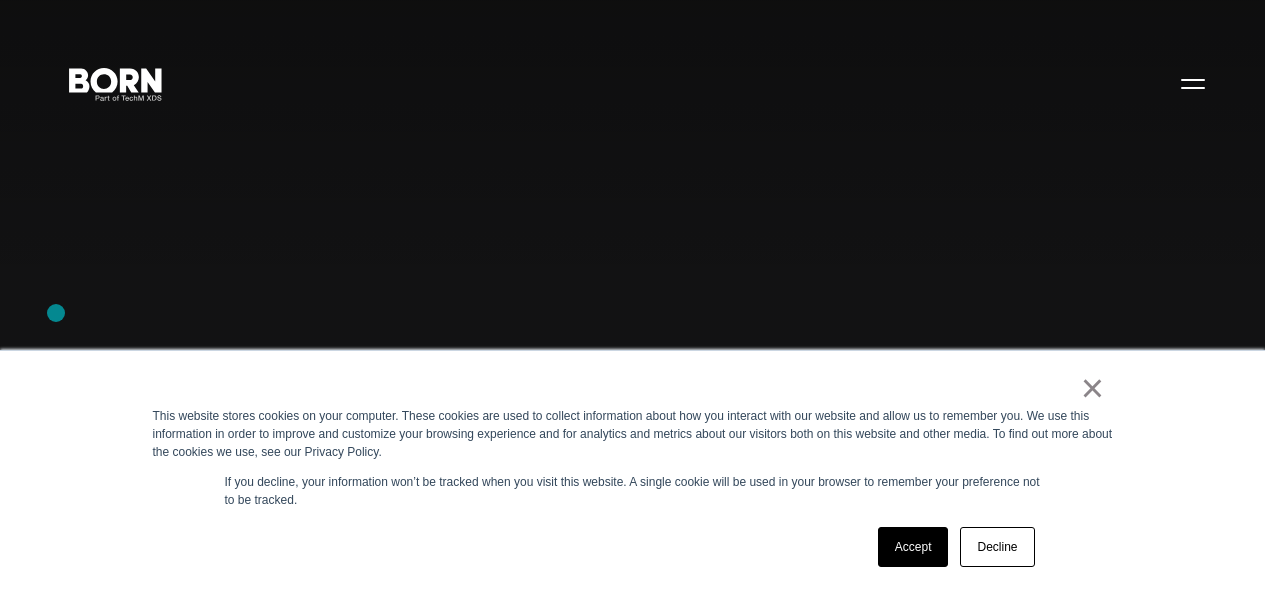 scroll, scrollTop: 0, scrollLeft: 0, axis: both 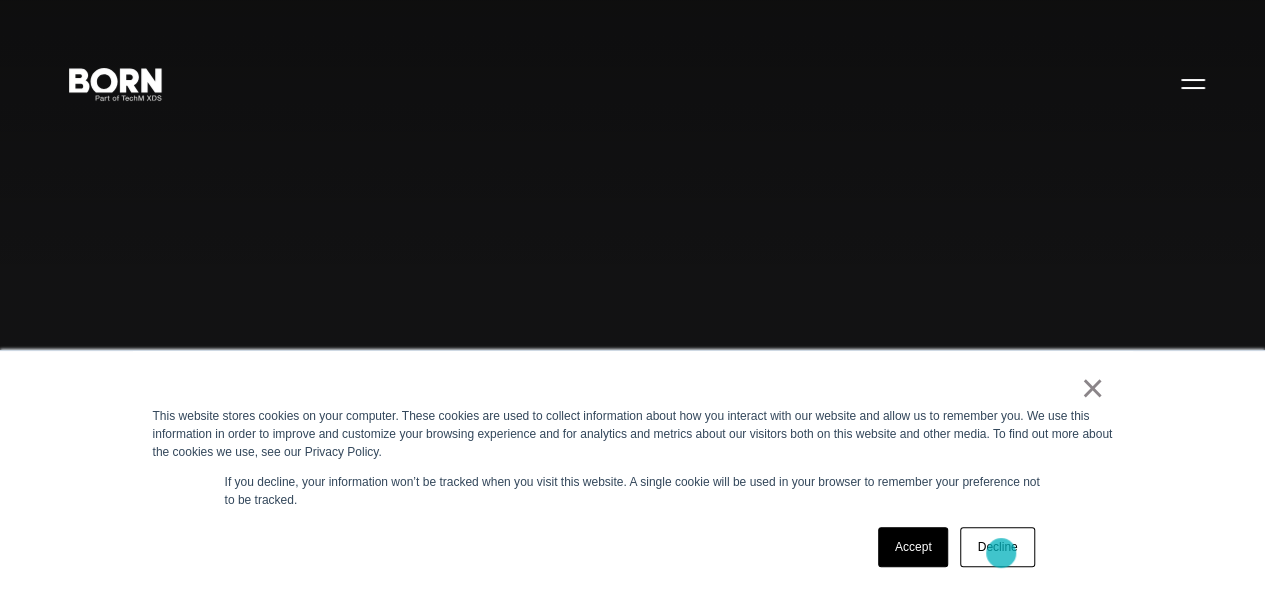 click on "Decline" at bounding box center (997, 547) 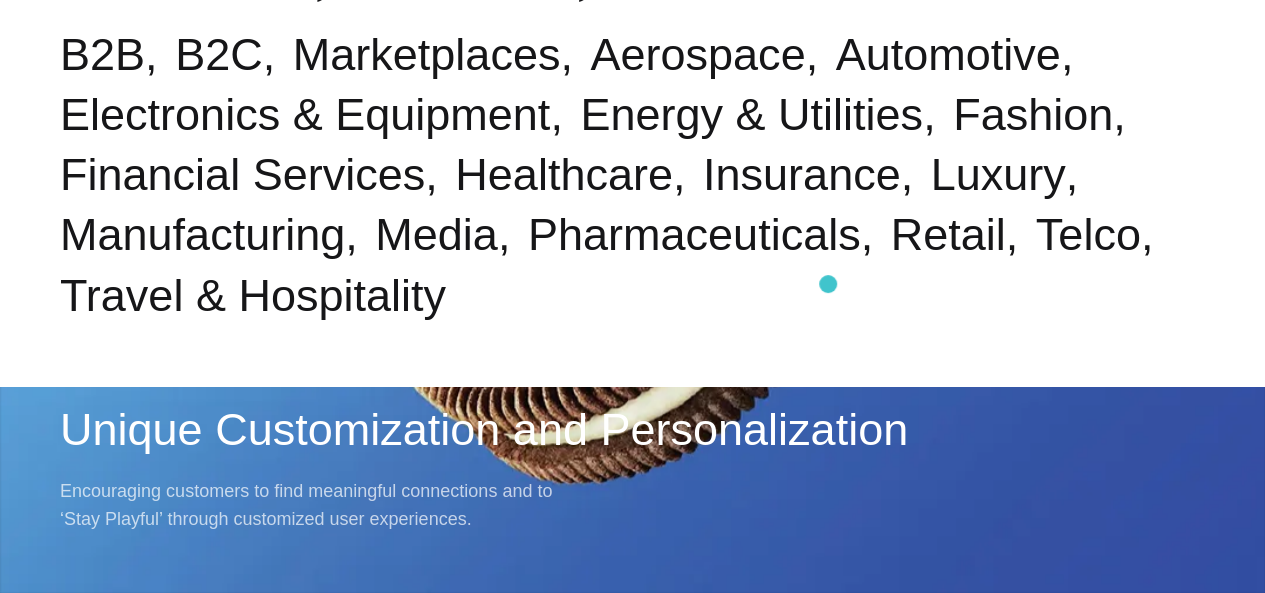 scroll, scrollTop: 0, scrollLeft: 0, axis: both 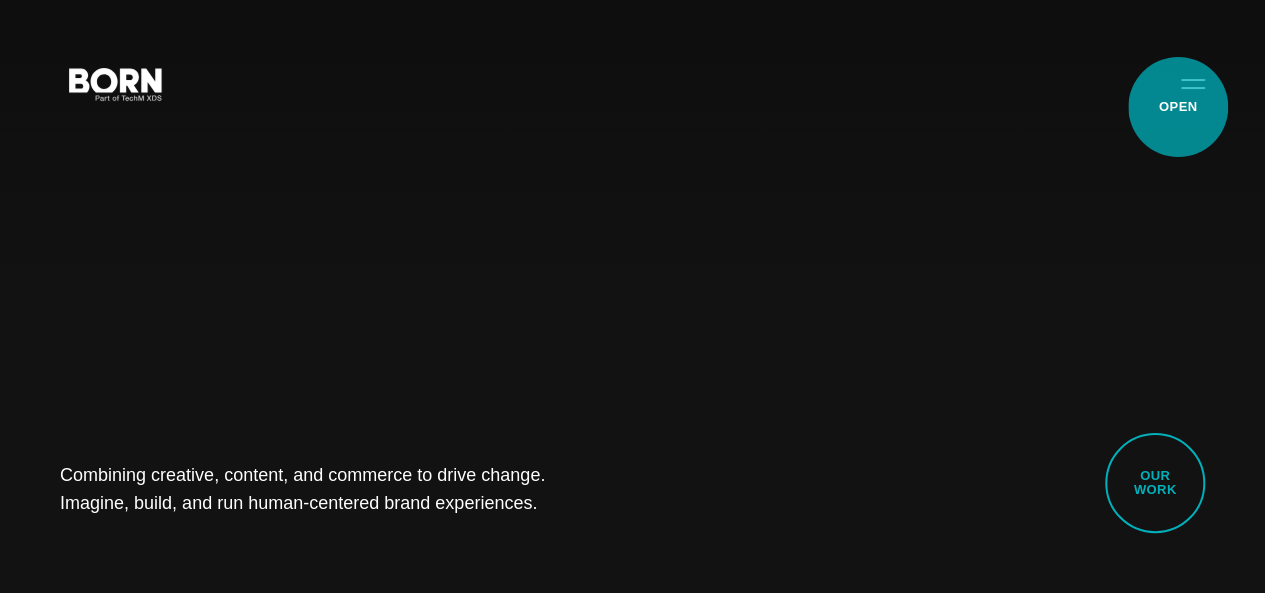 click on "Primary Menu" at bounding box center [1193, 83] 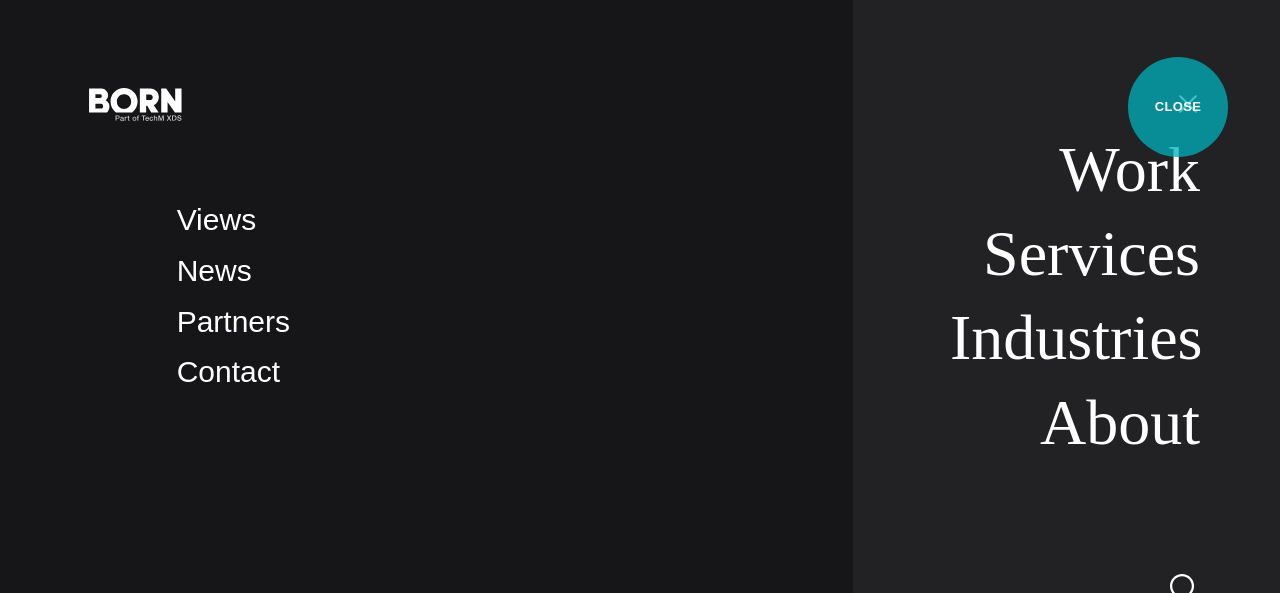 click on "Primary Menu" at bounding box center (1188, 103) 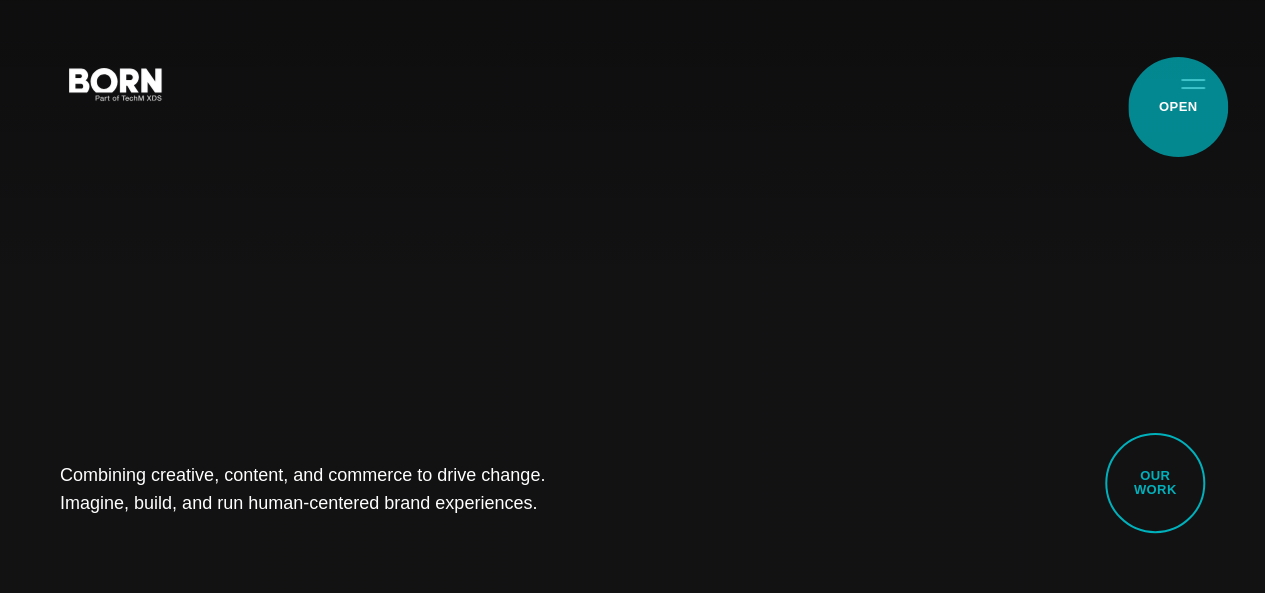 click on "Primary Menu" at bounding box center (1193, 83) 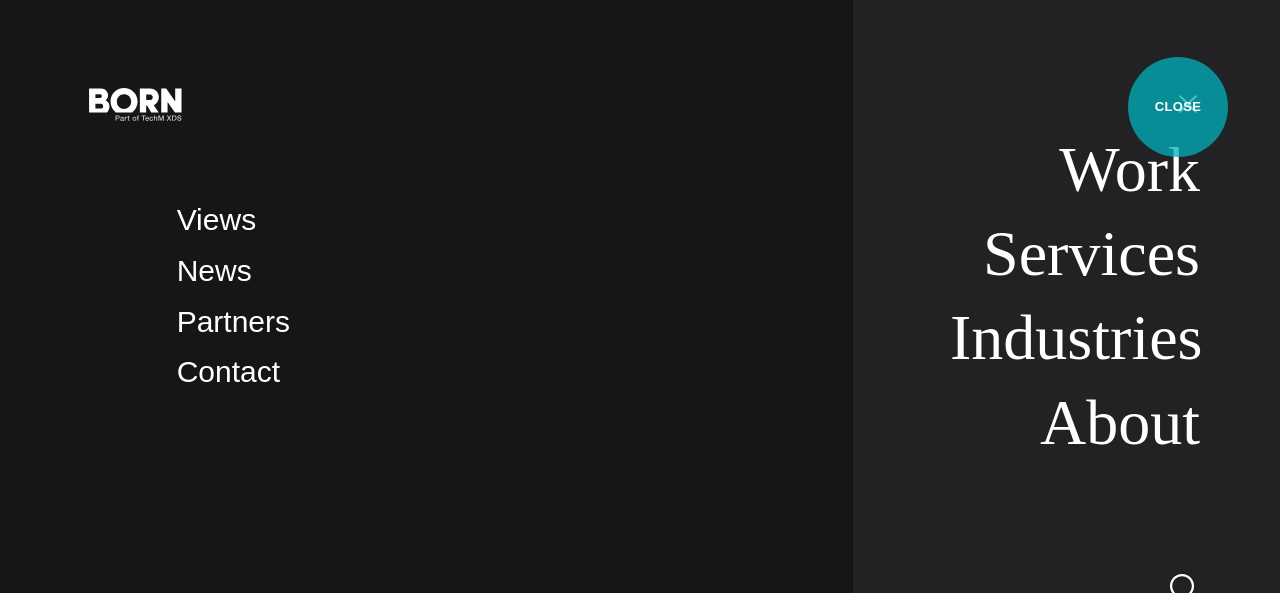 click on "Primary Menu" at bounding box center (1188, 103) 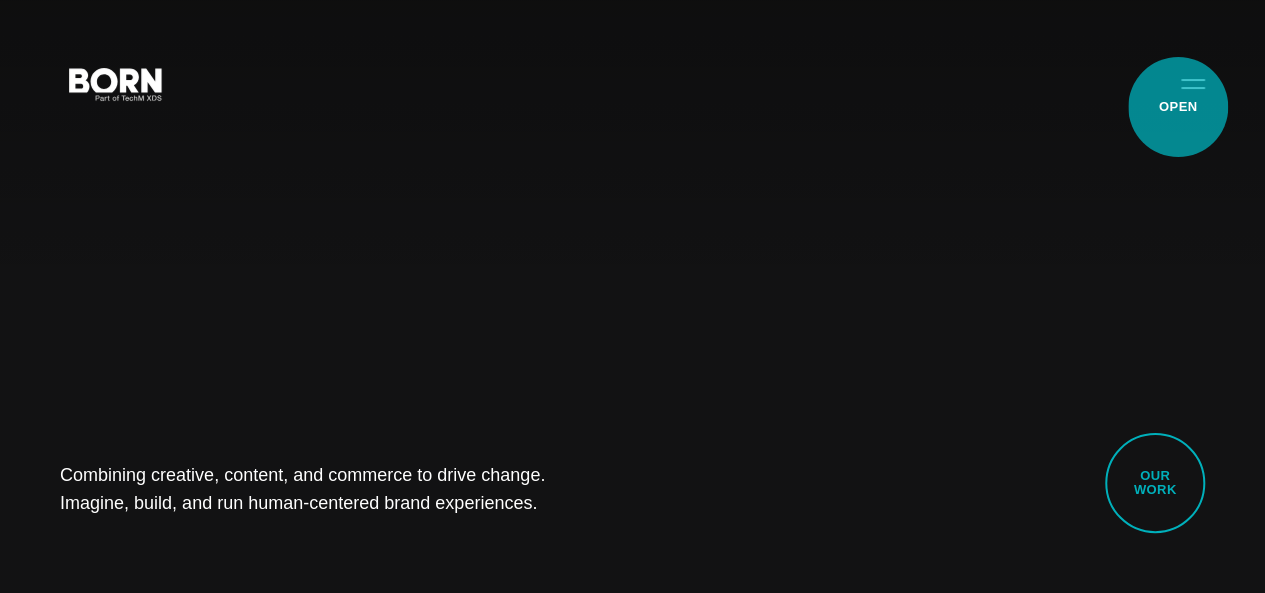 click on "Primary Menu" at bounding box center [1193, 83] 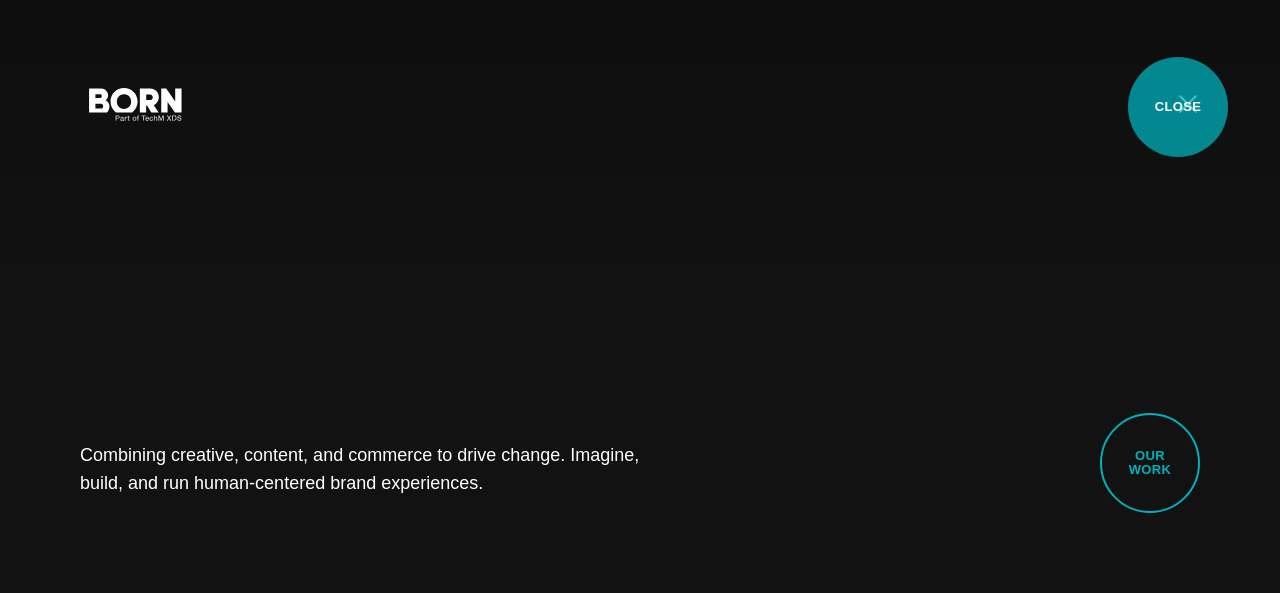 click on "Primary Menu" at bounding box center (1188, 103) 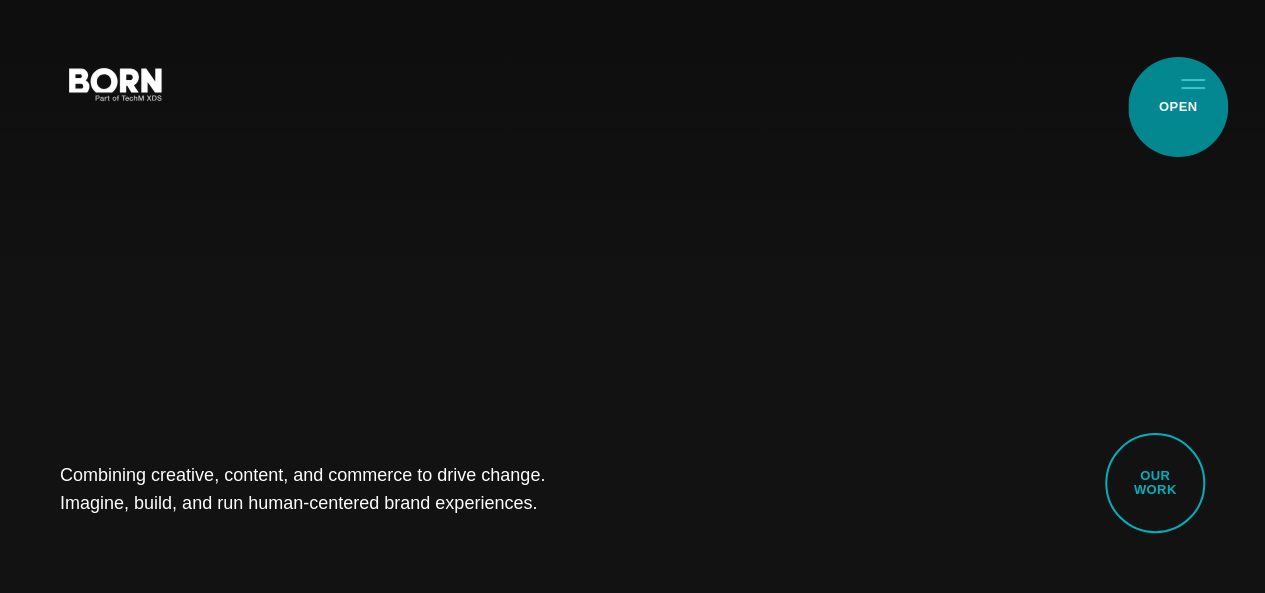 click on "Primary Menu" at bounding box center [1193, 83] 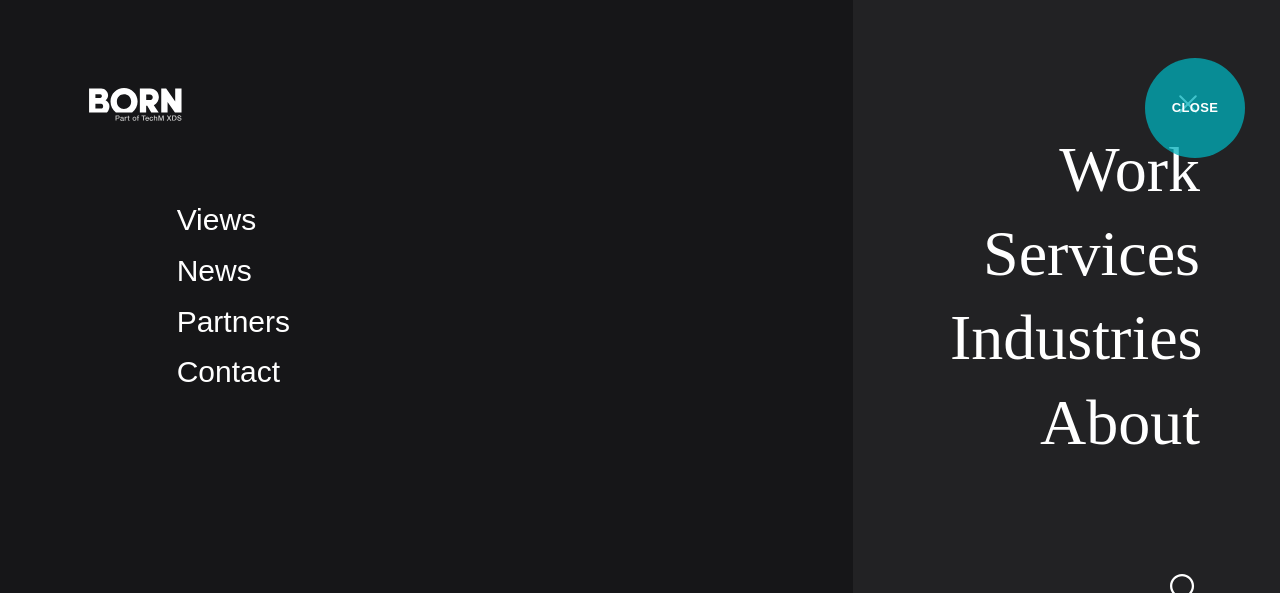 click on "Primary Menu" at bounding box center (1188, 103) 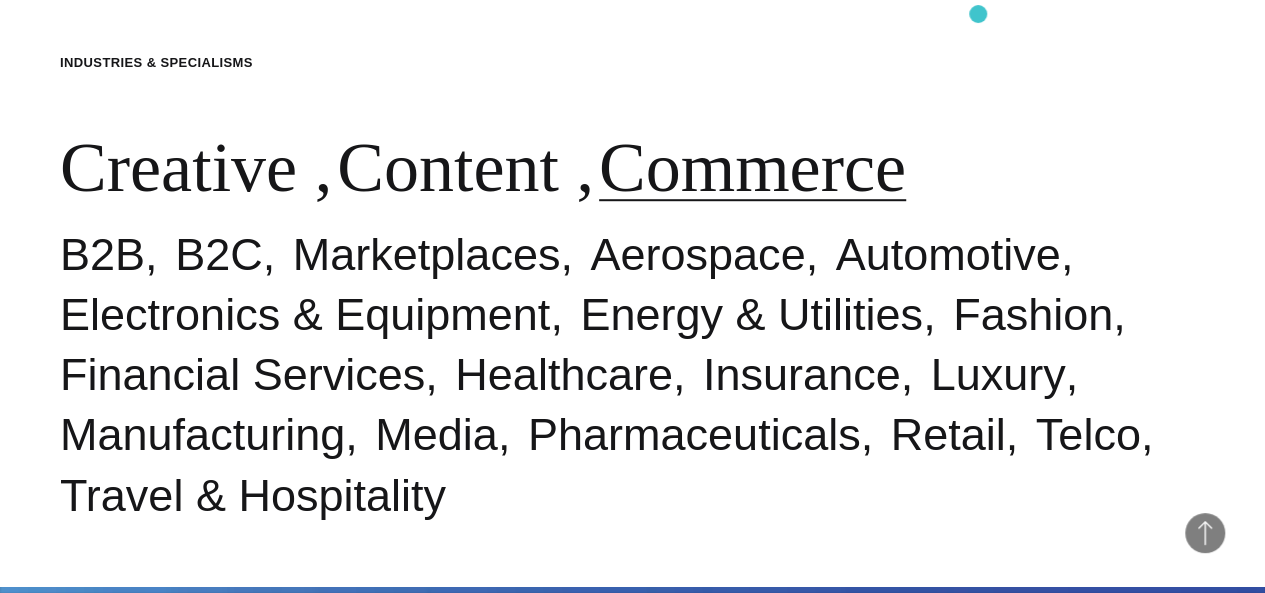 scroll, scrollTop: 0, scrollLeft: 0, axis: both 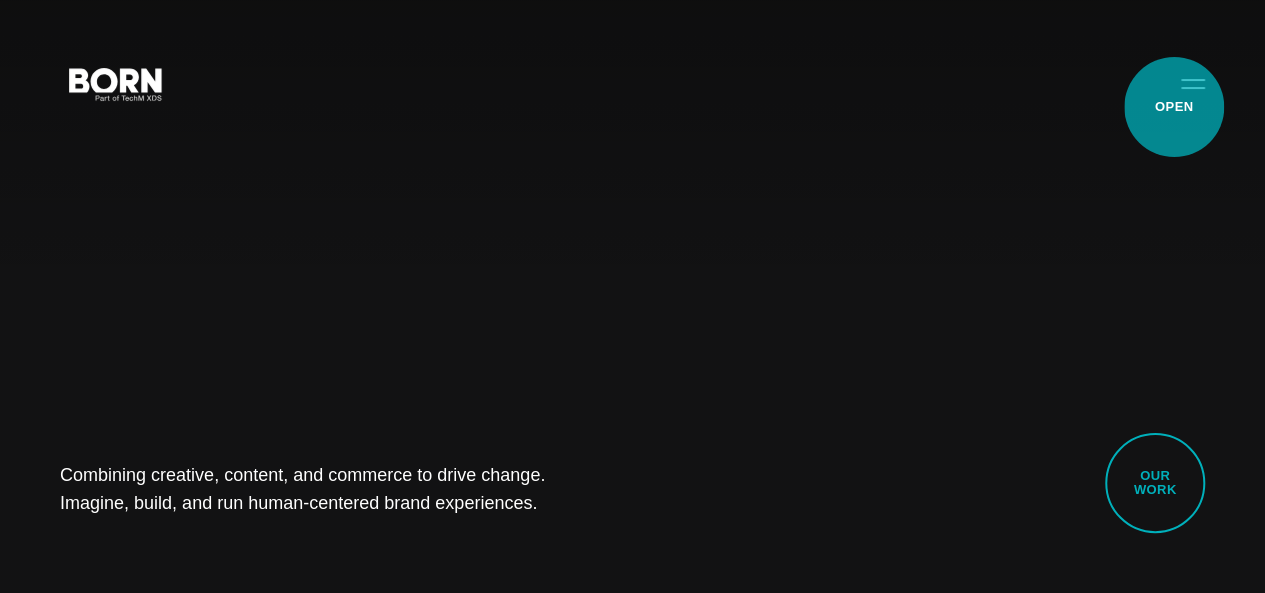 click on "Primary Menu" at bounding box center [1193, 83] 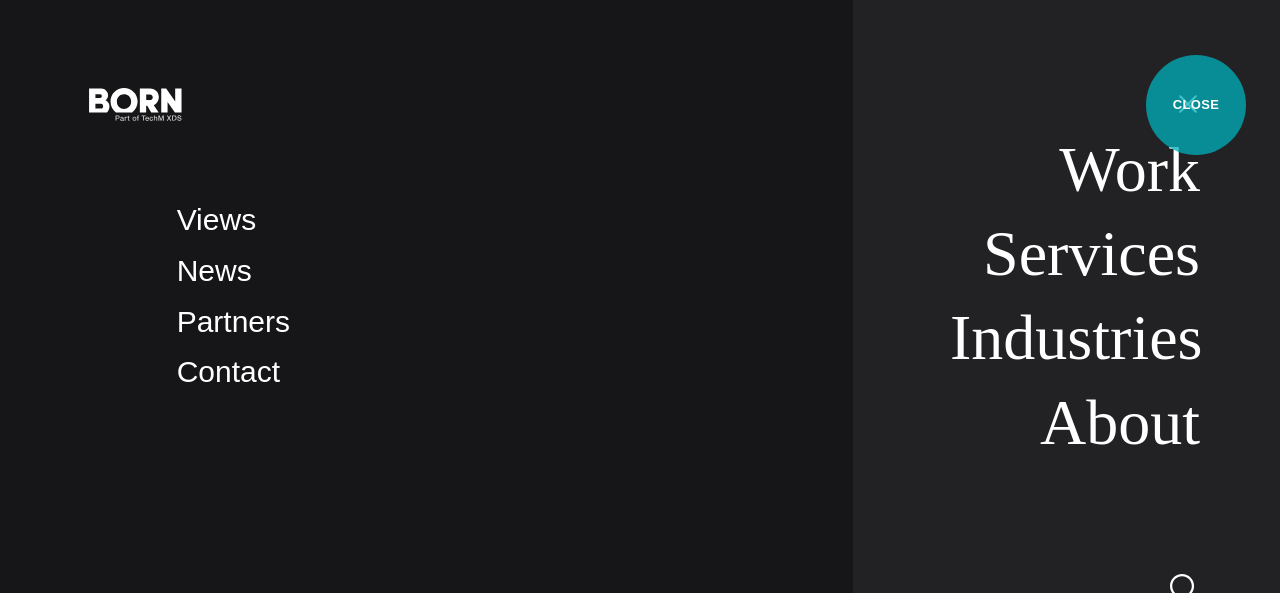 click on "Primary Menu" at bounding box center [1188, 103] 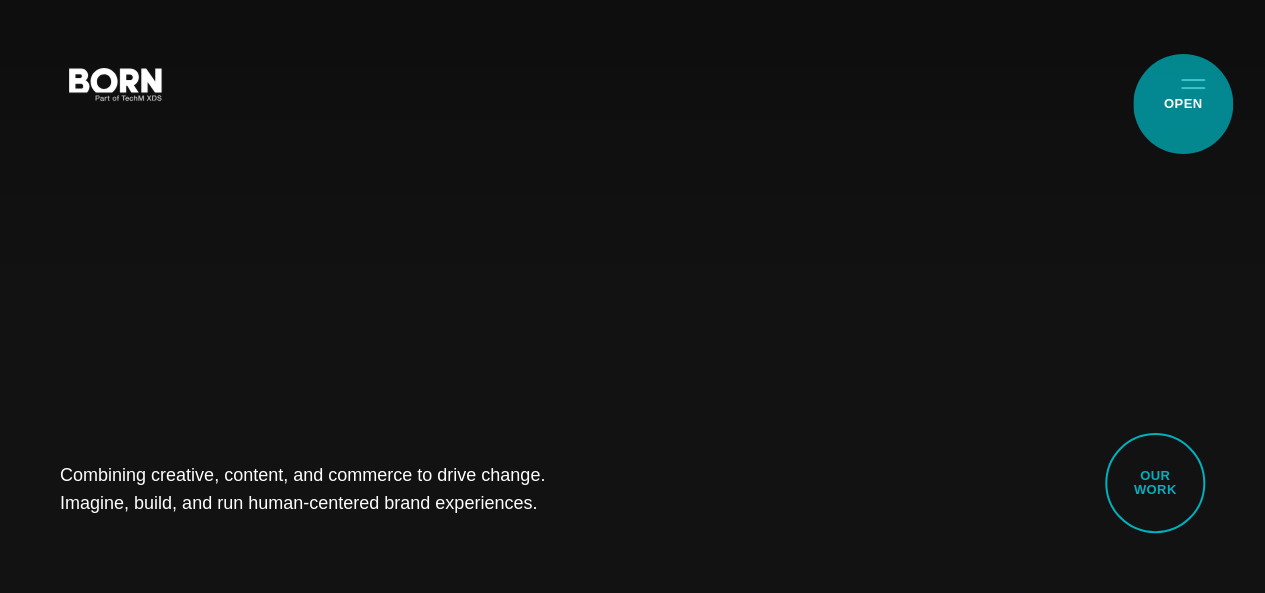 click on "Primary Menu" at bounding box center [1193, 83] 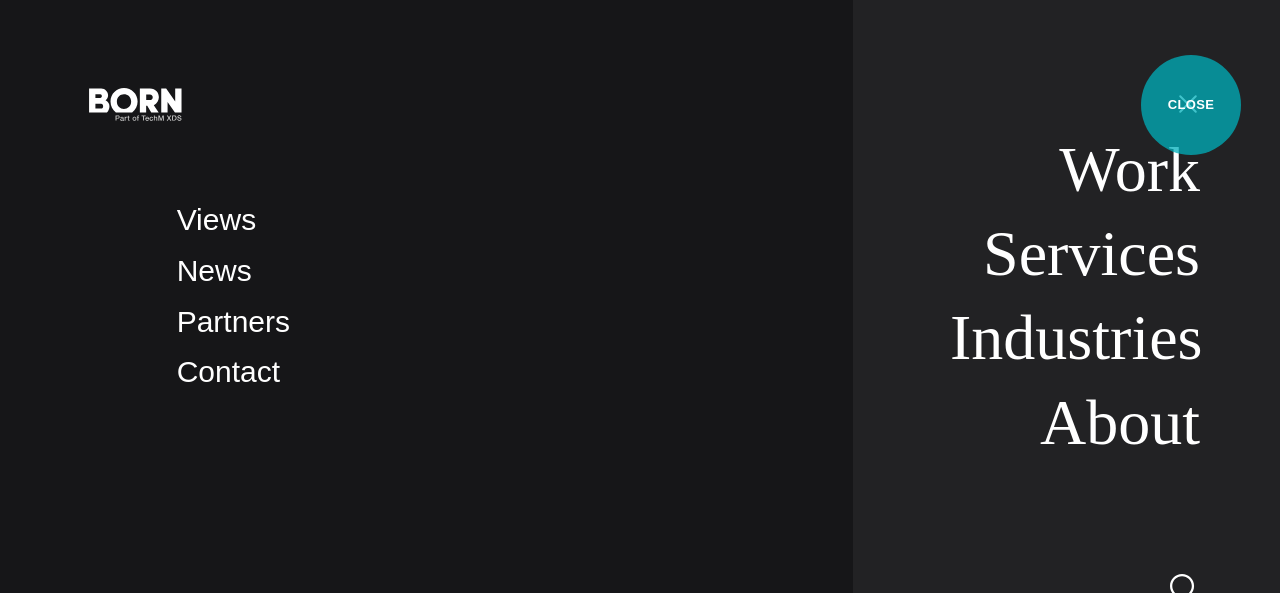 click on "Primary Menu" at bounding box center [1188, 103] 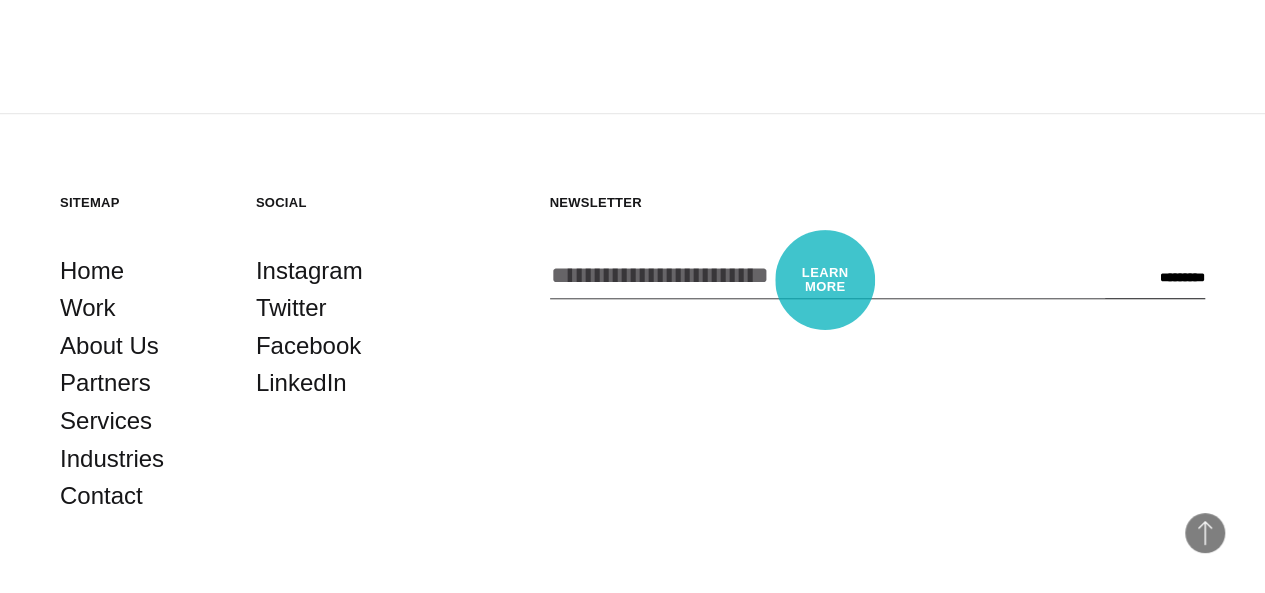 scroll, scrollTop: 4602, scrollLeft: 0, axis: vertical 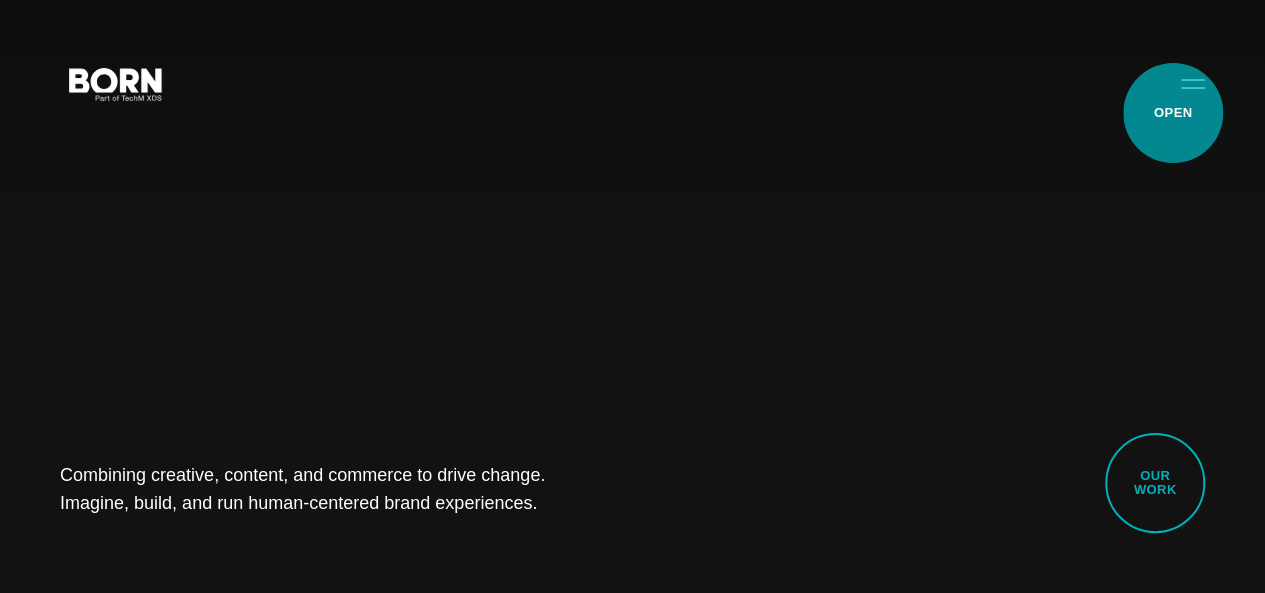 click on "Primary Menu" at bounding box center (1193, 83) 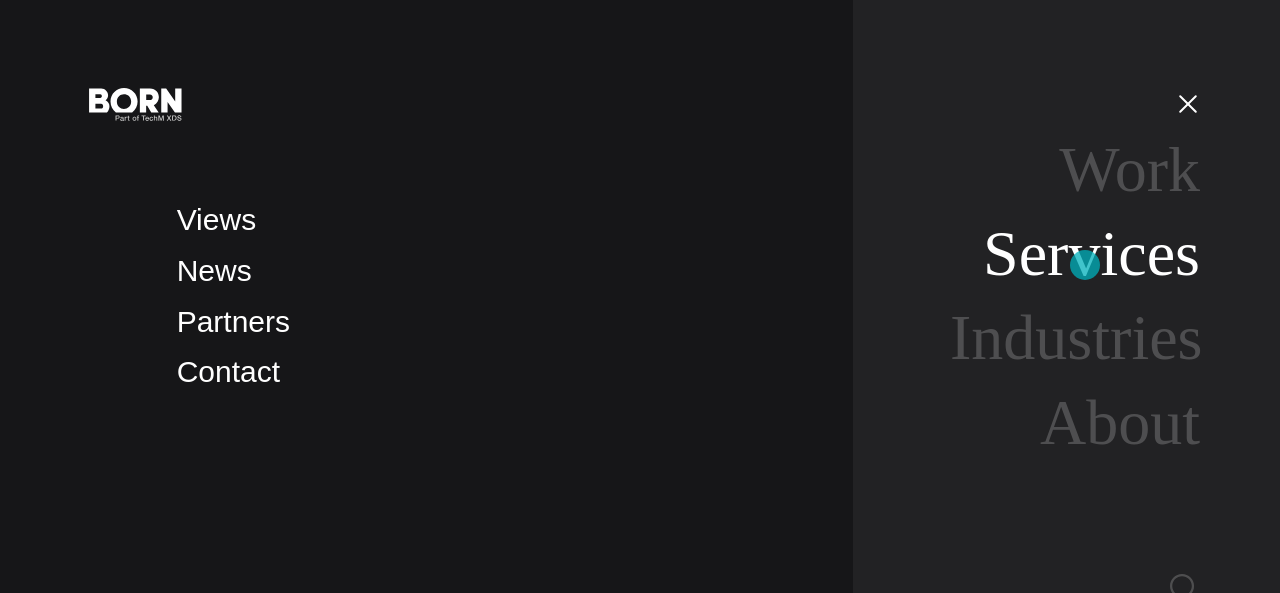 click on "Services" at bounding box center (1091, 253) 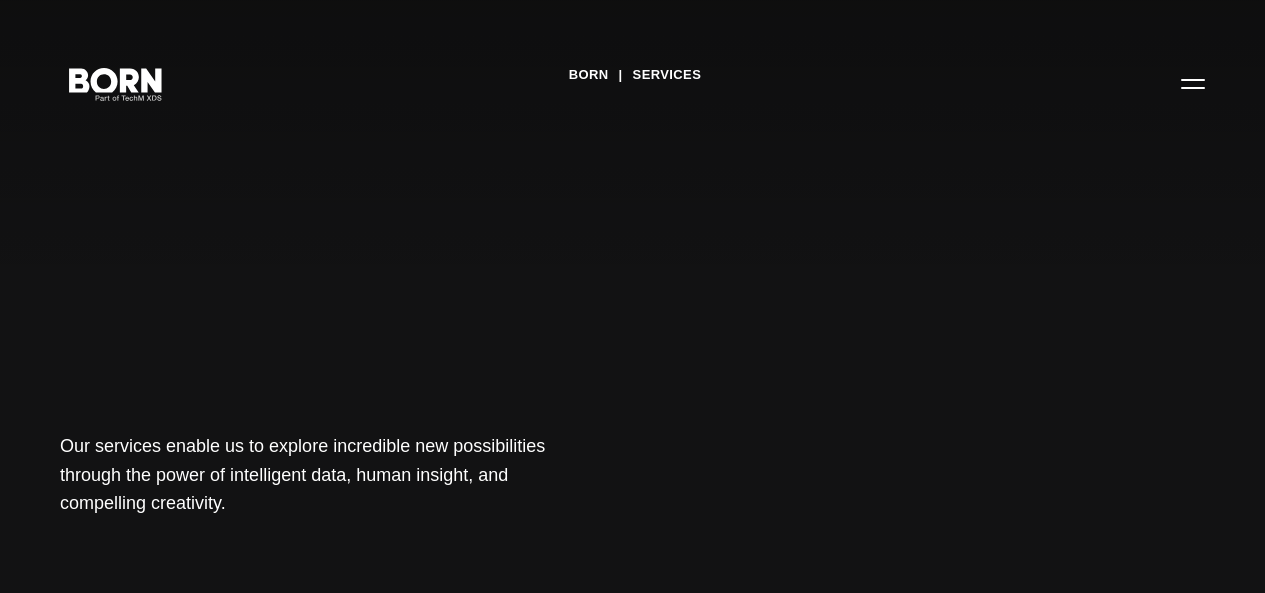 scroll, scrollTop: 0, scrollLeft: 0, axis: both 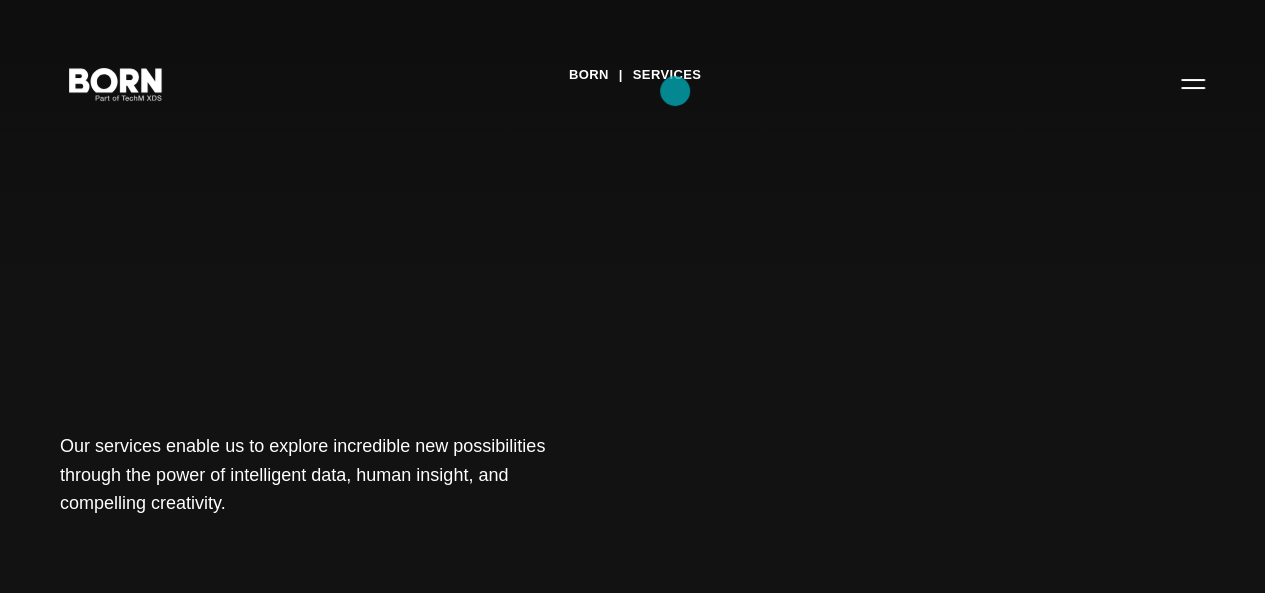 click on "Services" at bounding box center (667, 75) 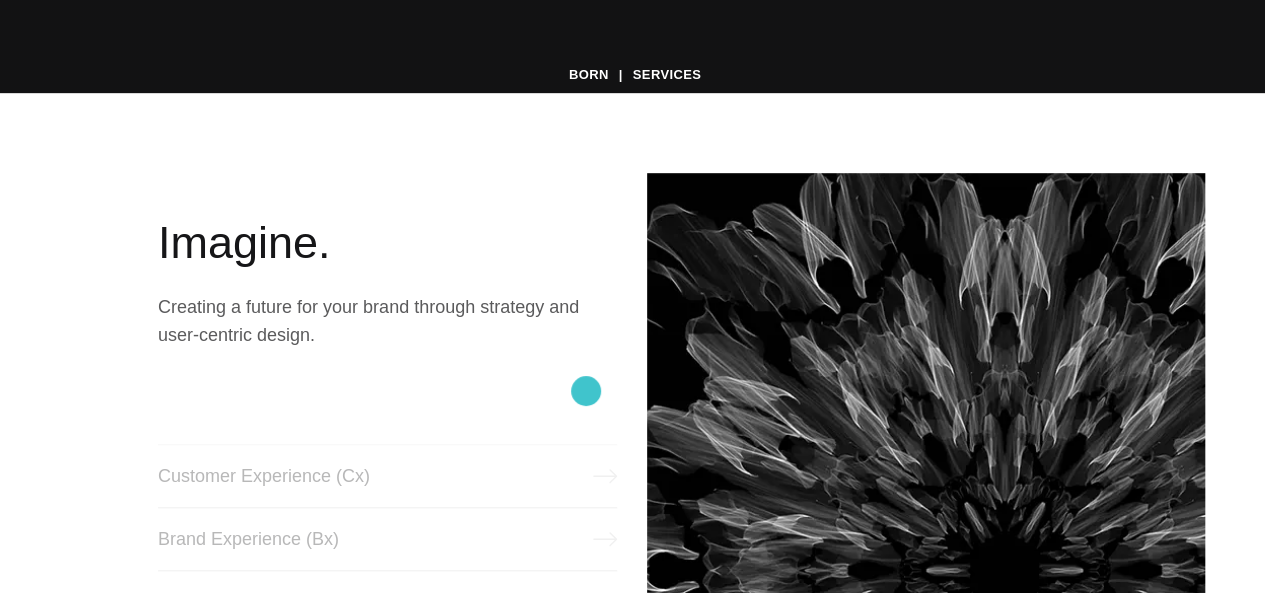 scroll, scrollTop: 0, scrollLeft: 0, axis: both 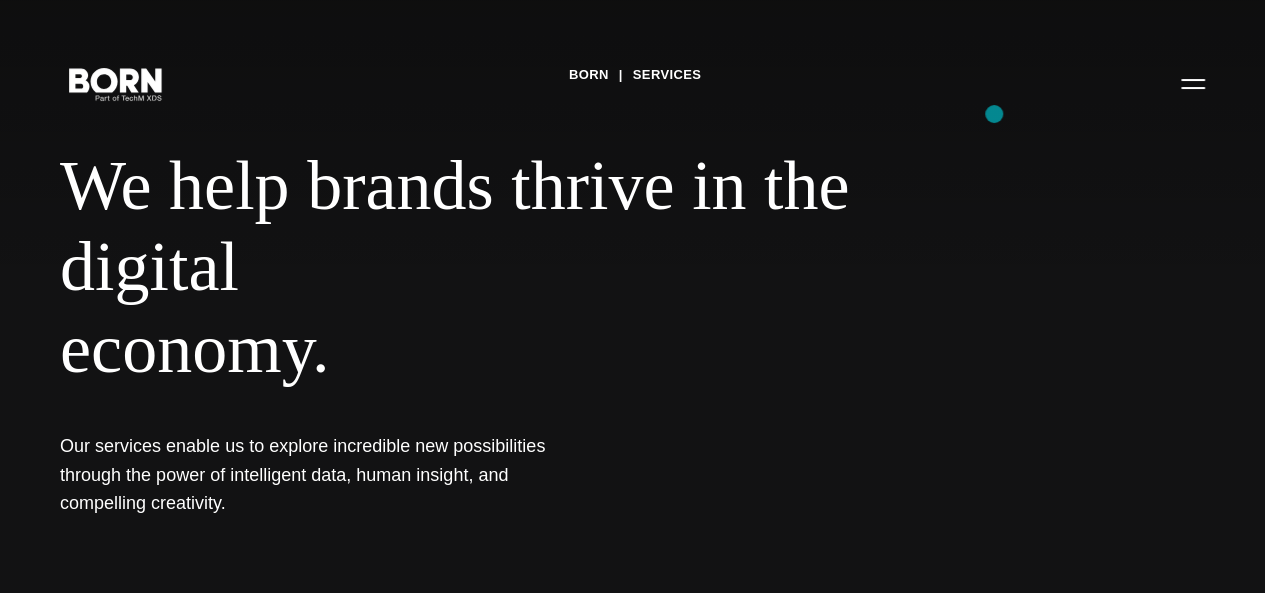 click on "BORN
Services
We help brands thrive in the digital  economy.
Our services enable us to explore incredible new possibilities through the power of intelligent data, human insight, and compelling creativity." at bounding box center (632, 296) 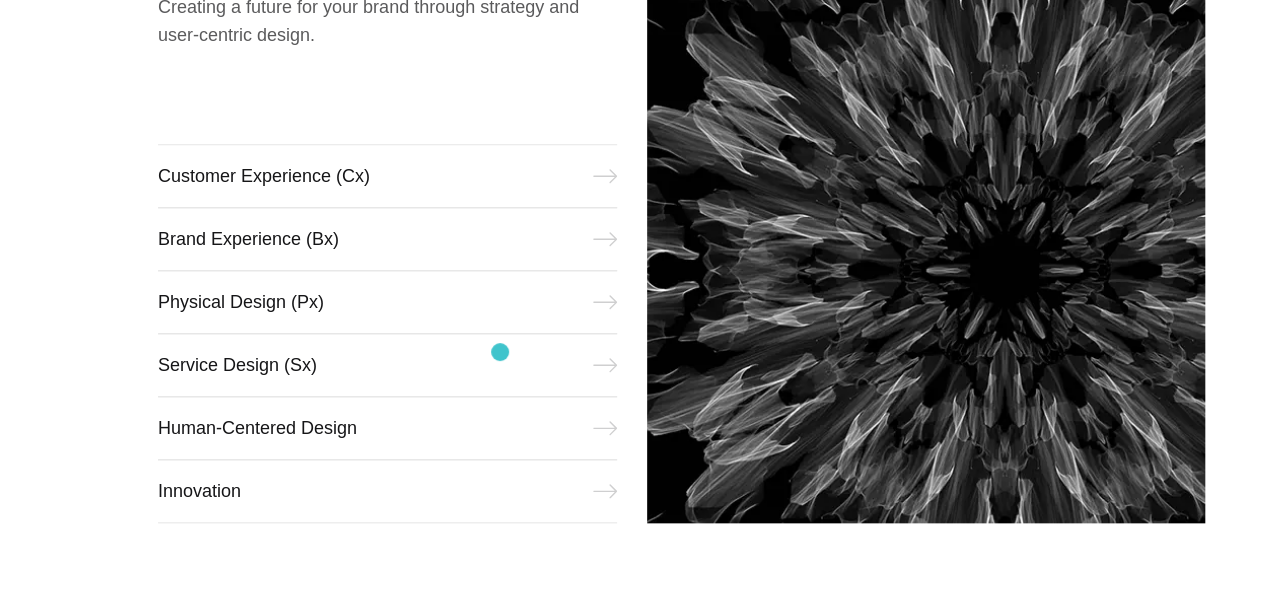 scroll, scrollTop: 0, scrollLeft: 0, axis: both 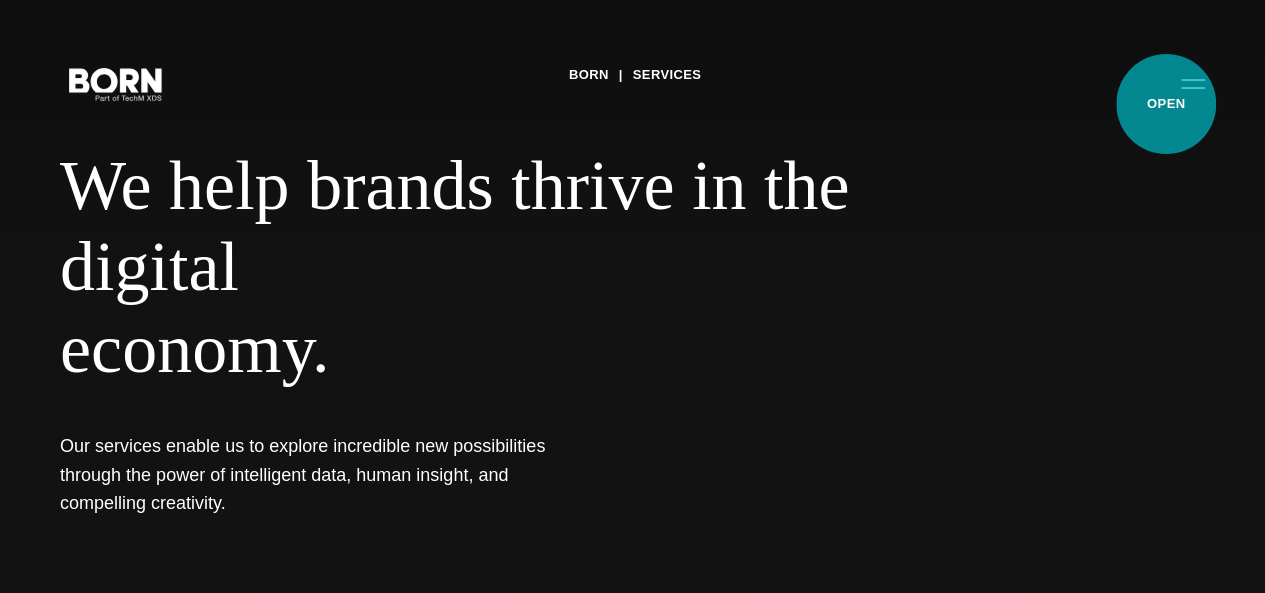click on "Primary Menu" at bounding box center [1193, 83] 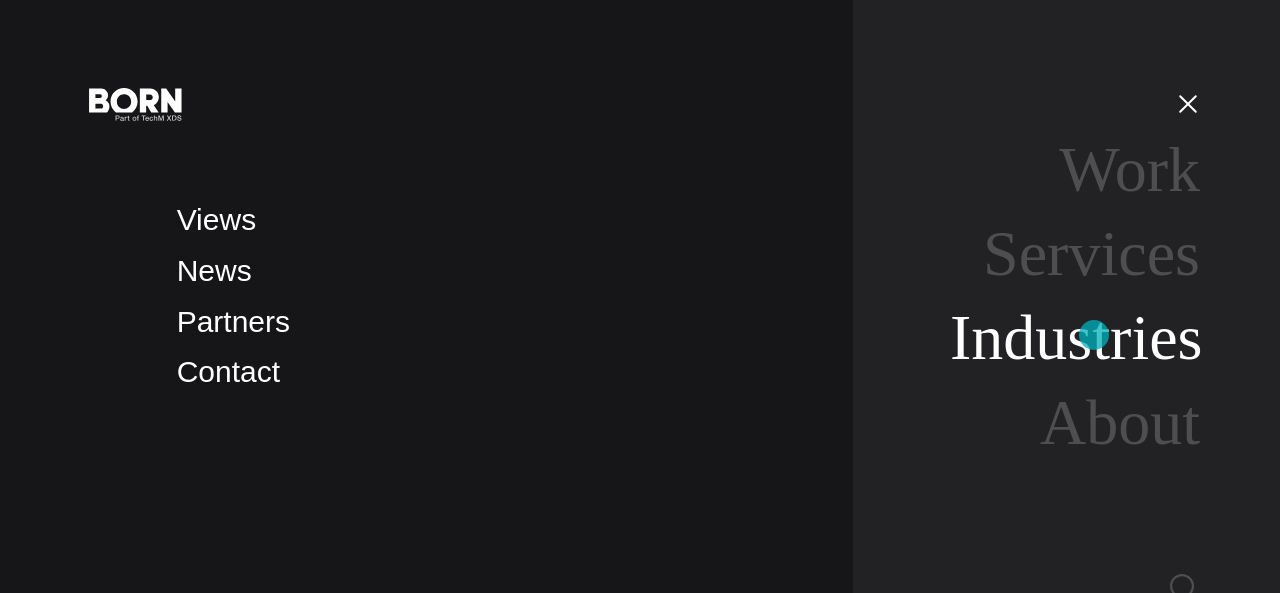 click on "Industries" at bounding box center [1076, 337] 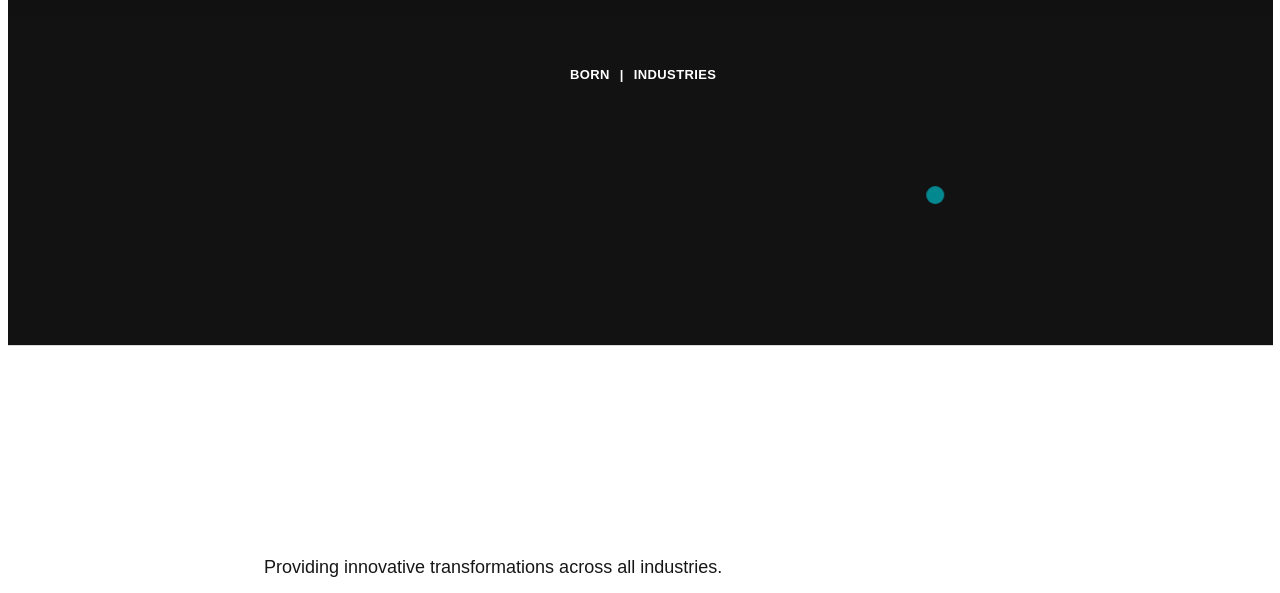 scroll, scrollTop: 0, scrollLeft: 0, axis: both 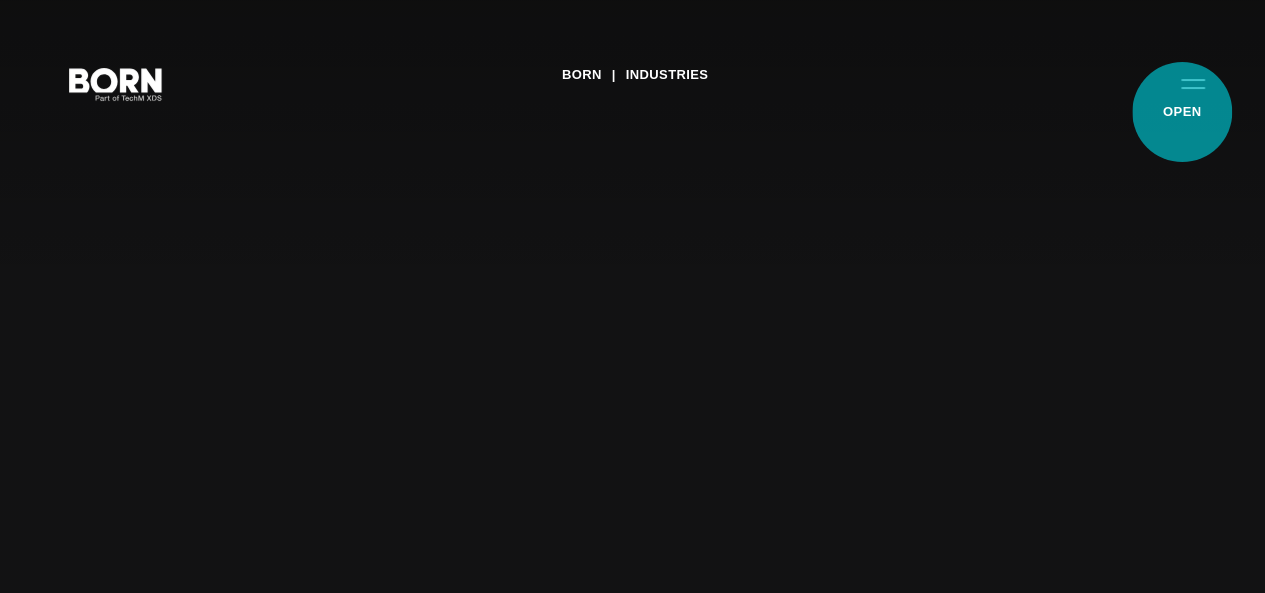 click on "Primary Menu" at bounding box center (1193, 83) 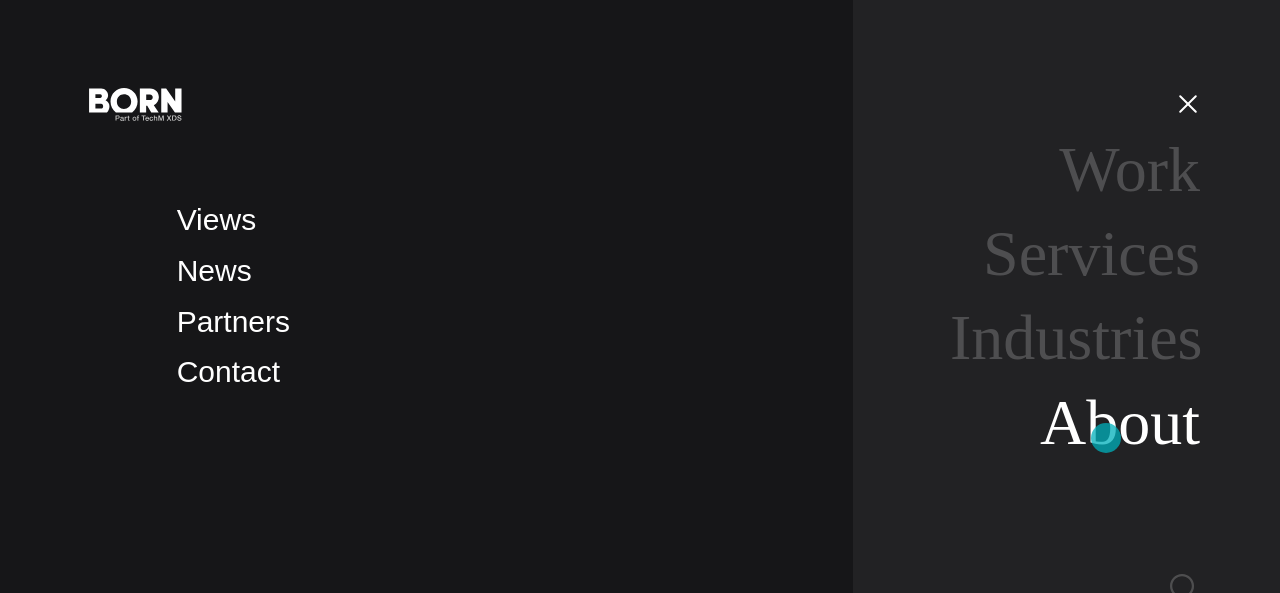click on "About" at bounding box center [1120, 422] 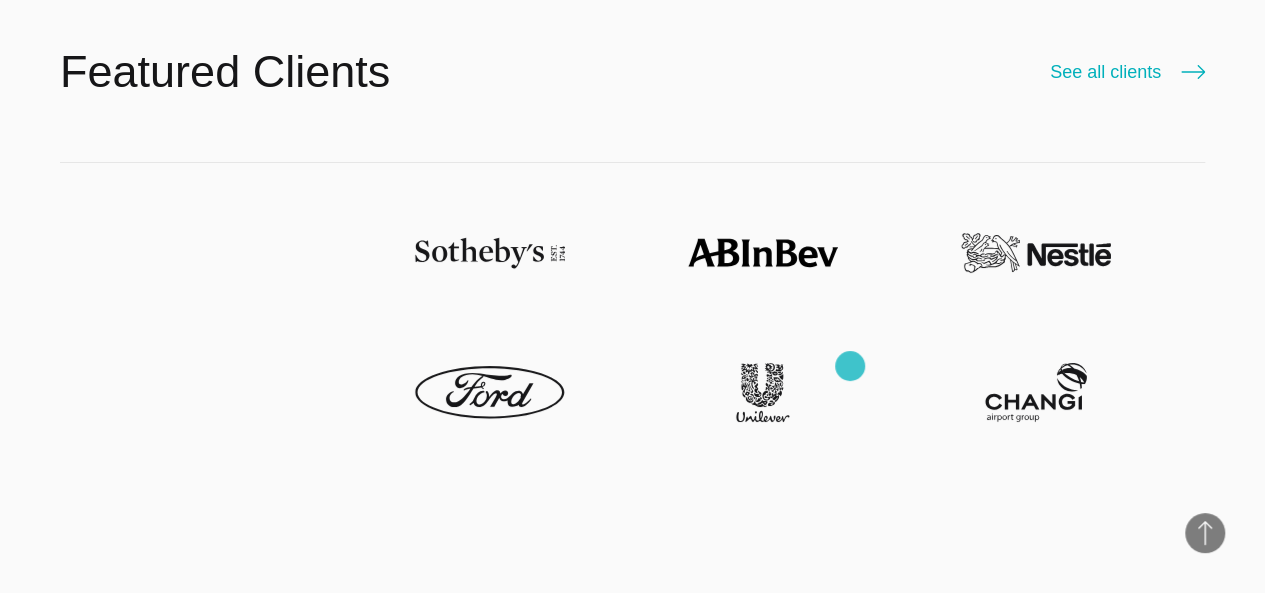 scroll, scrollTop: 4100, scrollLeft: 0, axis: vertical 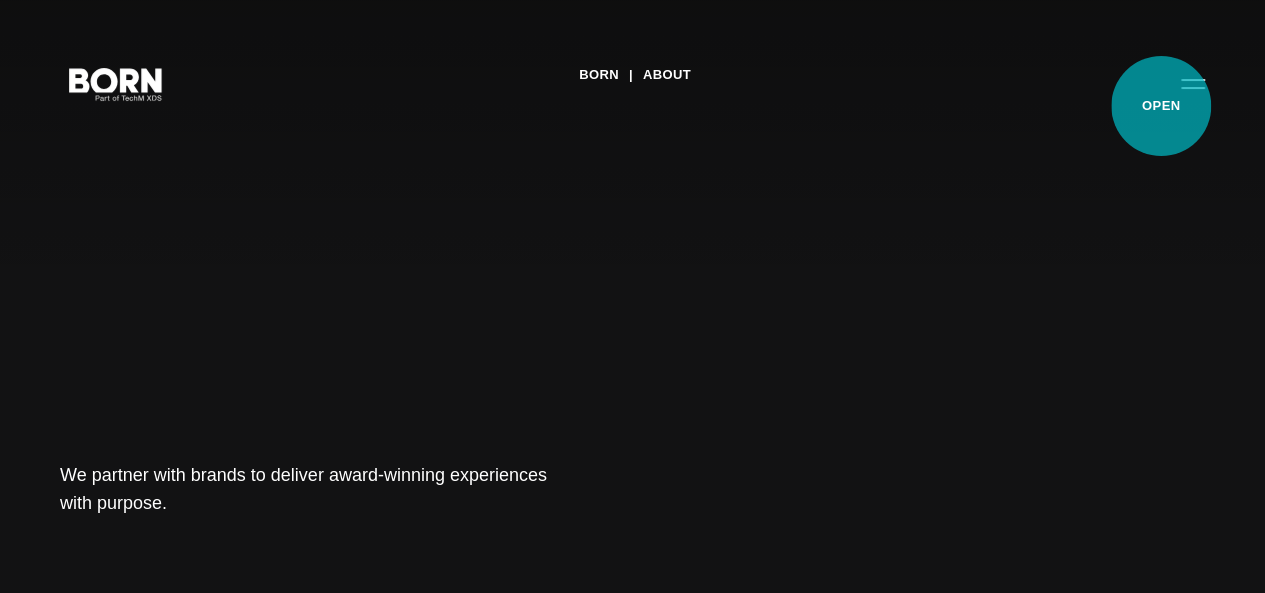 click on "Primary Menu" at bounding box center (1193, 83) 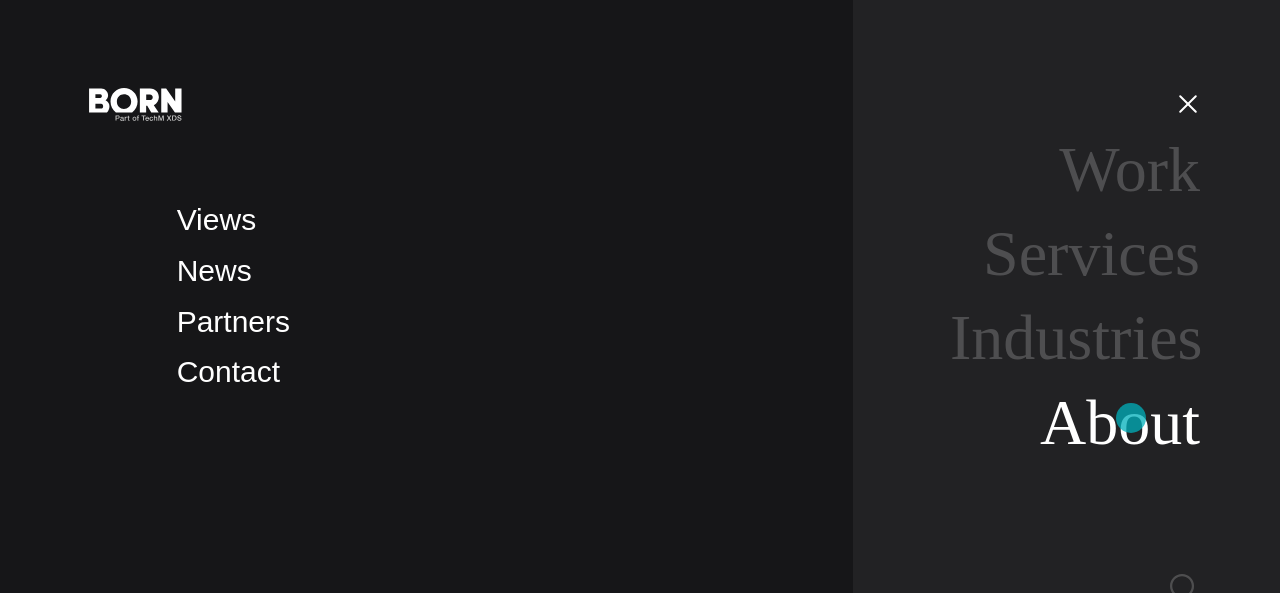 click on "About" at bounding box center [1120, 422] 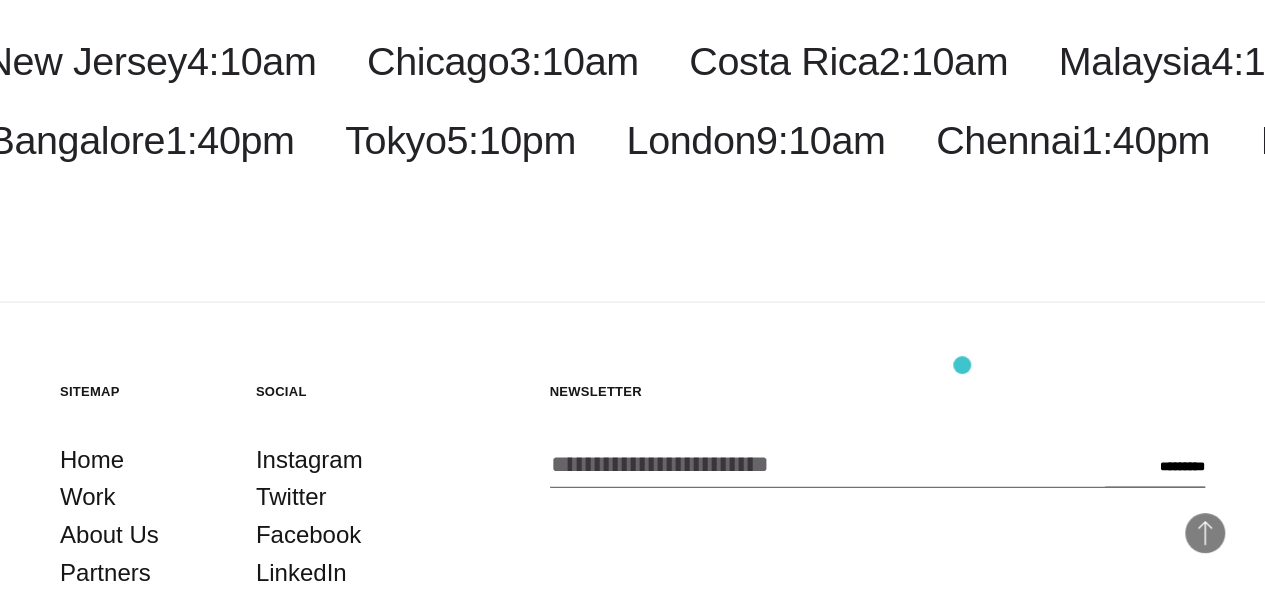 scroll, scrollTop: 6276, scrollLeft: 0, axis: vertical 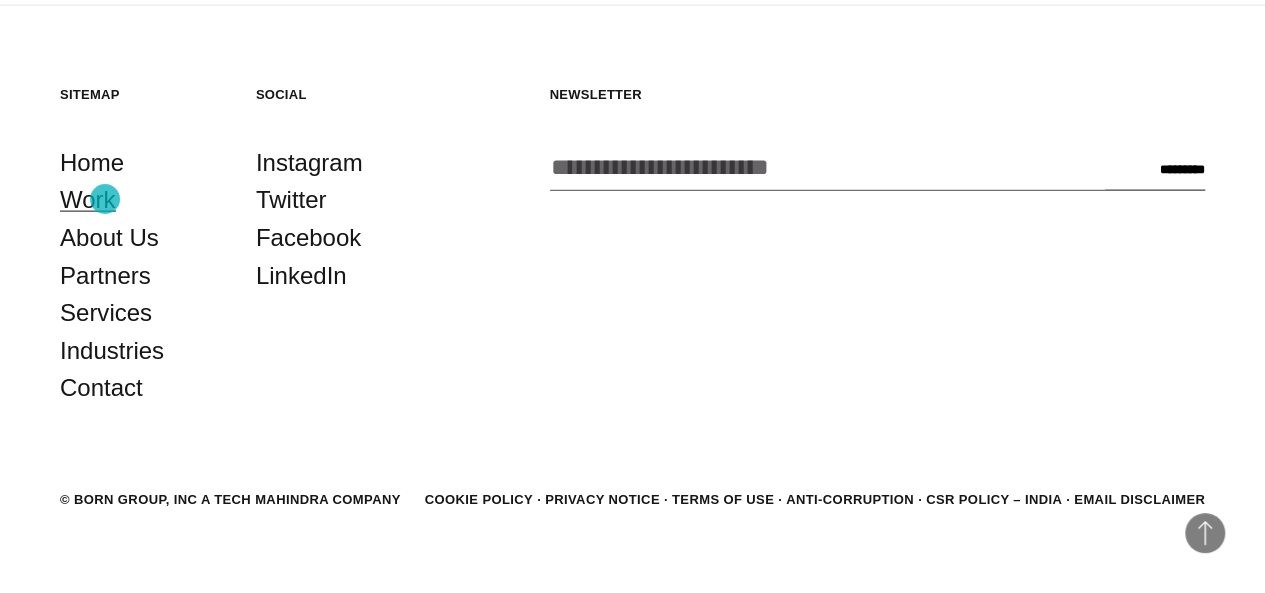 click on "Work" at bounding box center (88, 200) 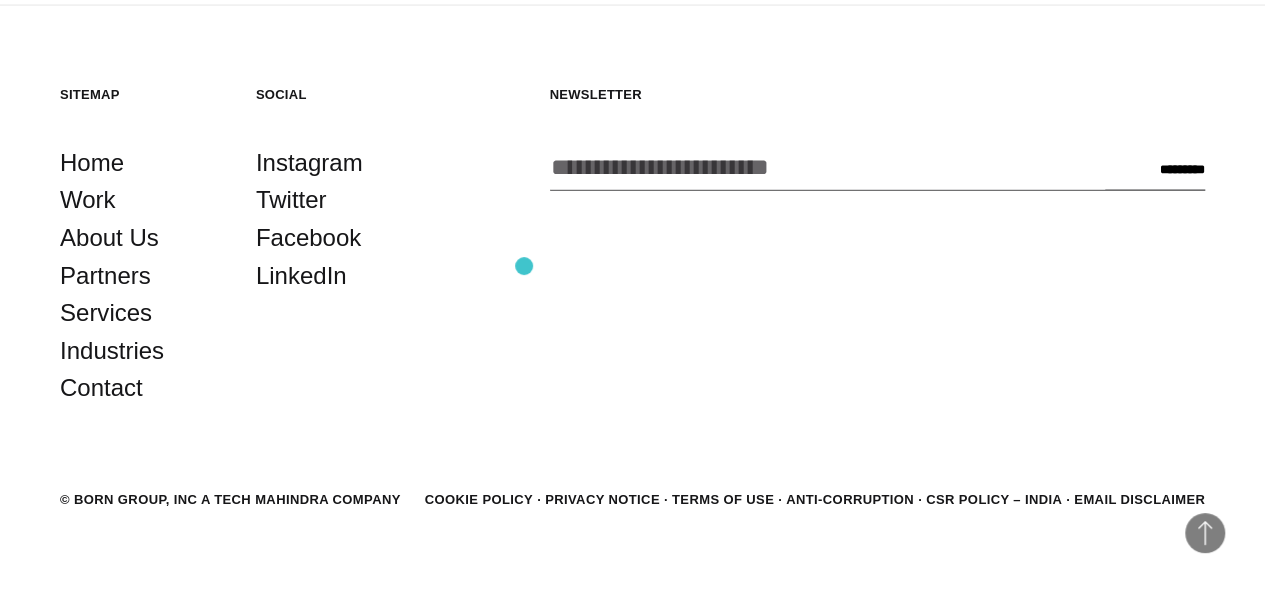 scroll, scrollTop: 5676, scrollLeft: 0, axis: vertical 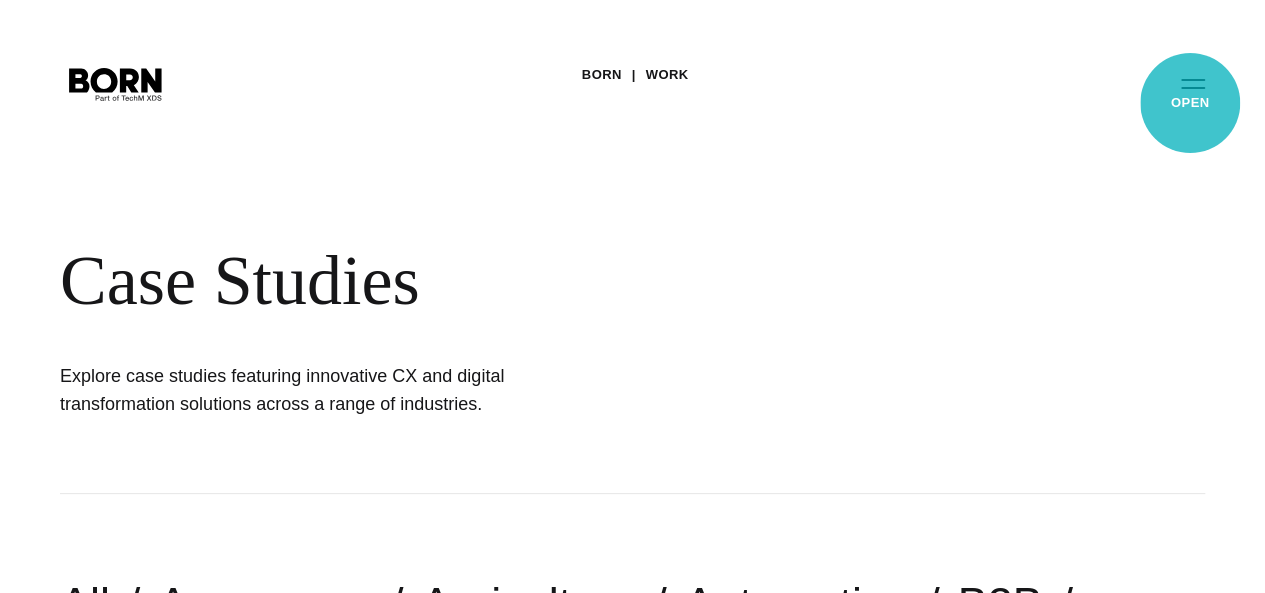 click on "Primary Menu" at bounding box center (1193, 83) 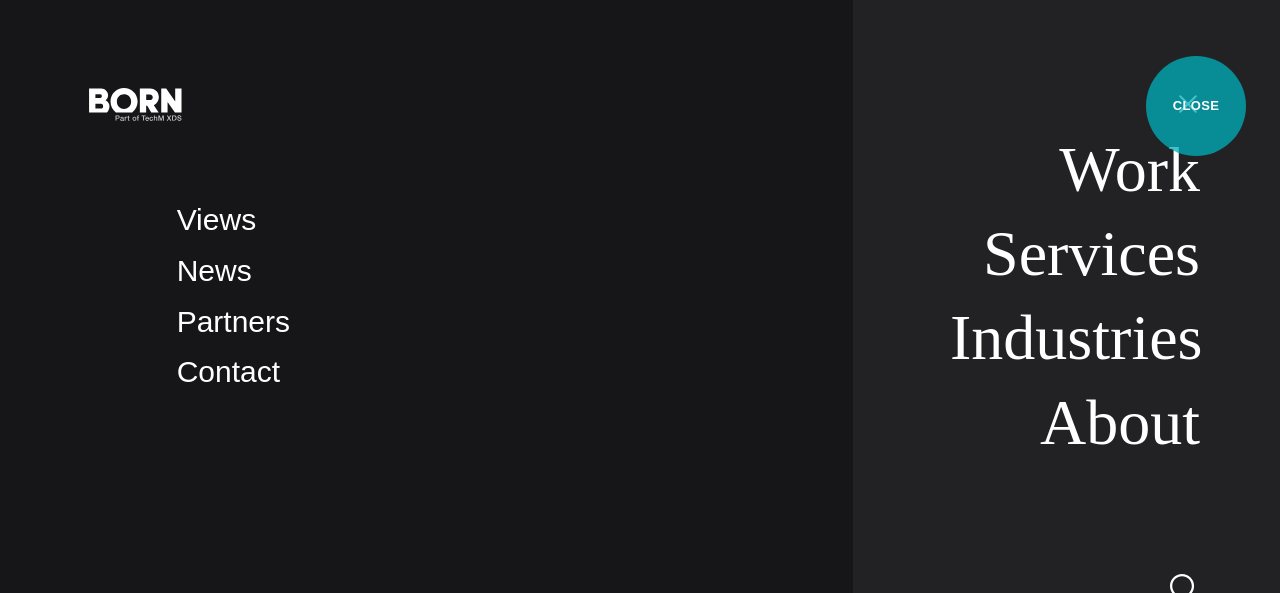 click on "Primary Menu" at bounding box center [1188, 103] 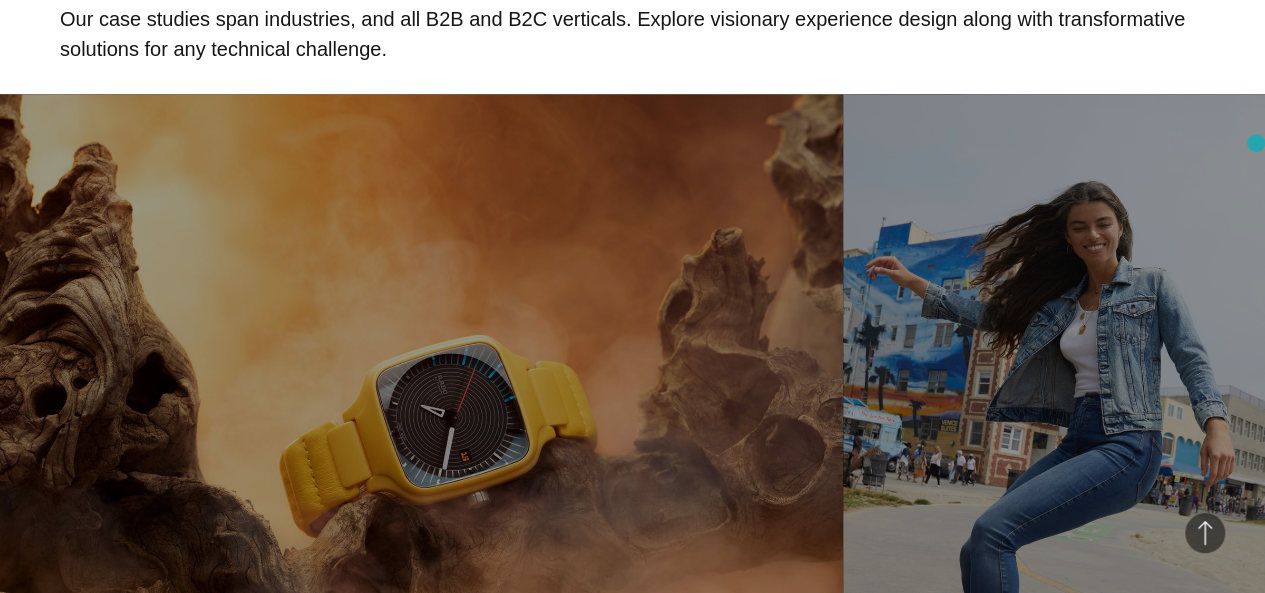 scroll, scrollTop: 5704, scrollLeft: 0, axis: vertical 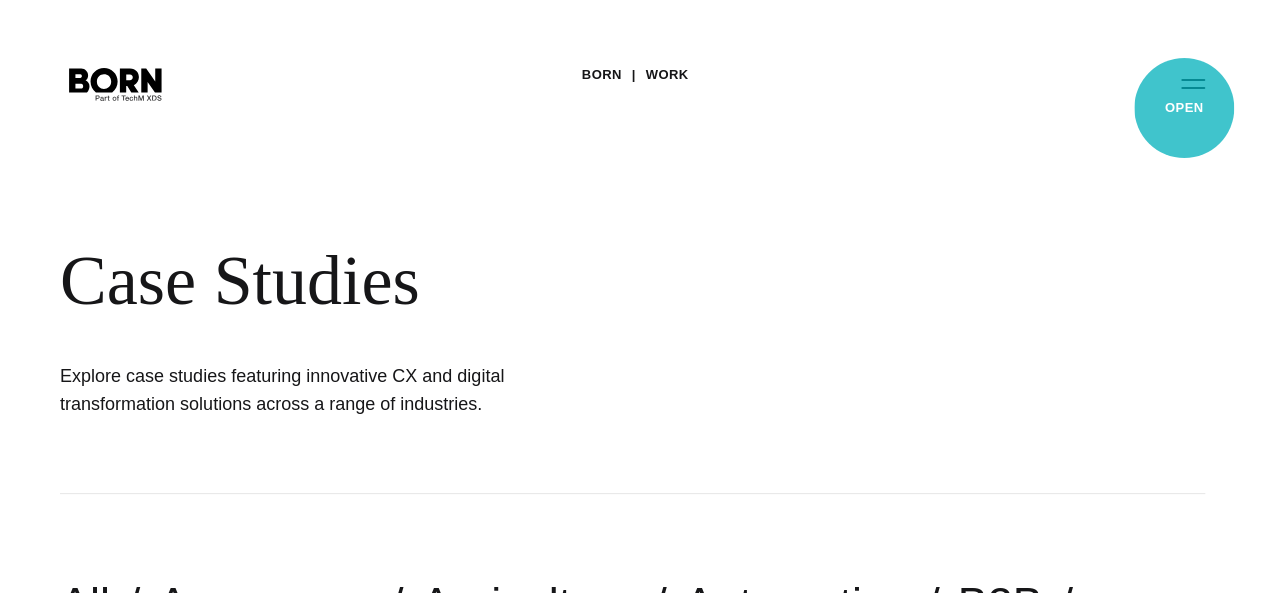 click on "Primary Menu" at bounding box center (1193, 83) 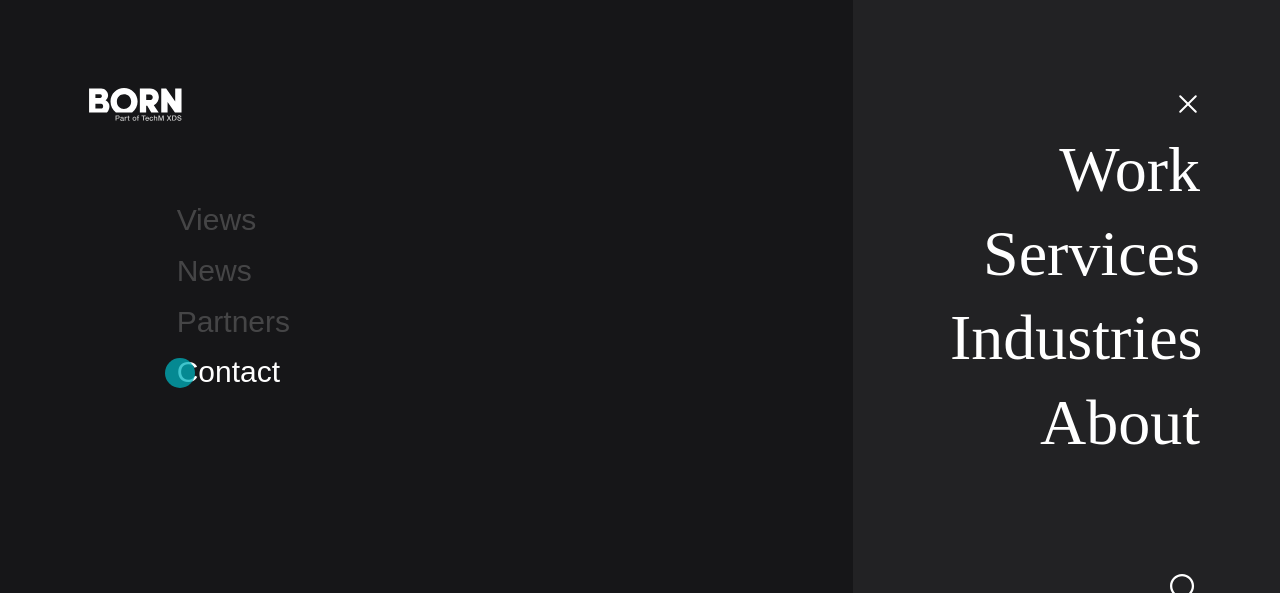 drag, startPoint x: 180, startPoint y: 373, endPoint x: 198, endPoint y: 371, distance: 18.110771 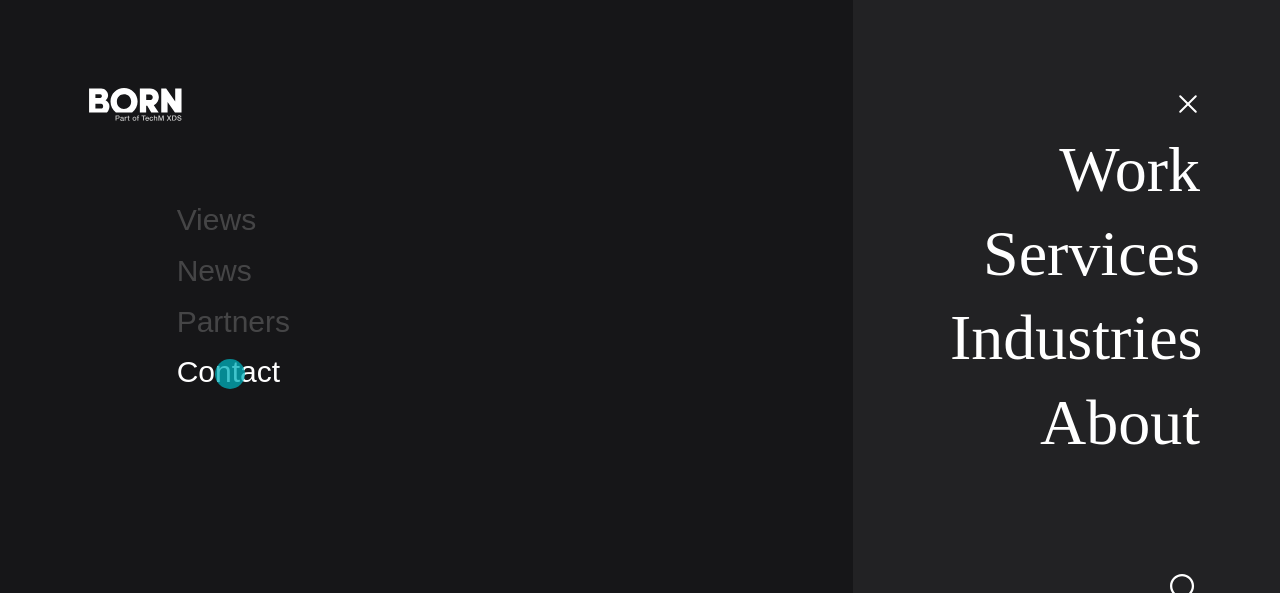click on "Contact" at bounding box center [228, 371] 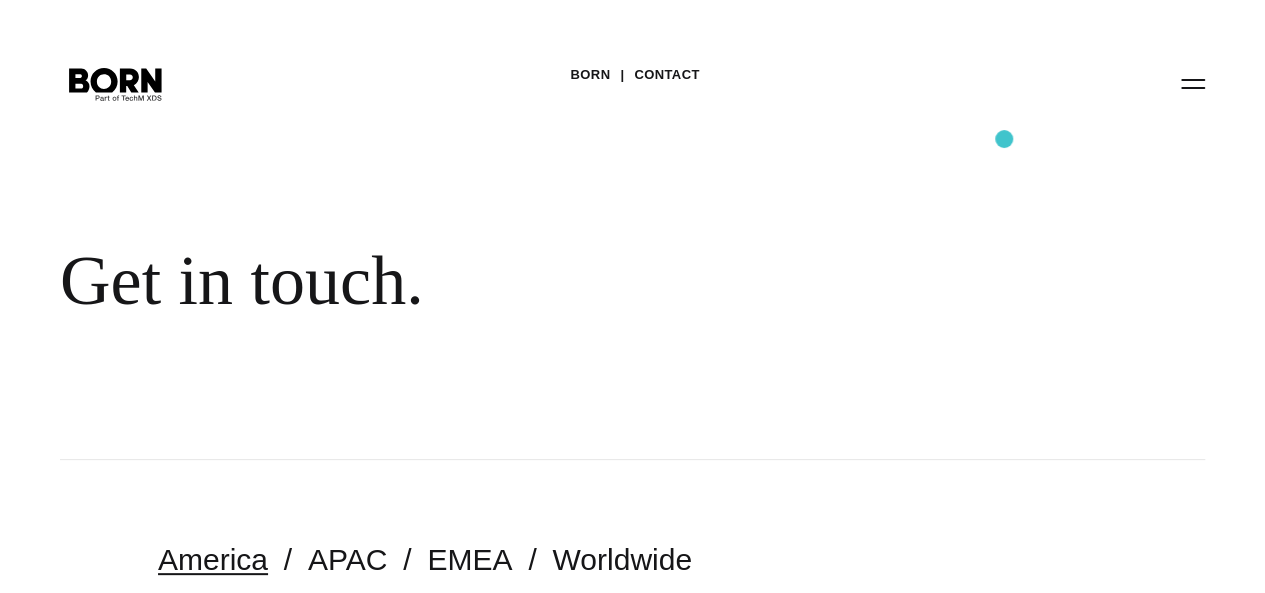 scroll, scrollTop: 200, scrollLeft: 0, axis: vertical 